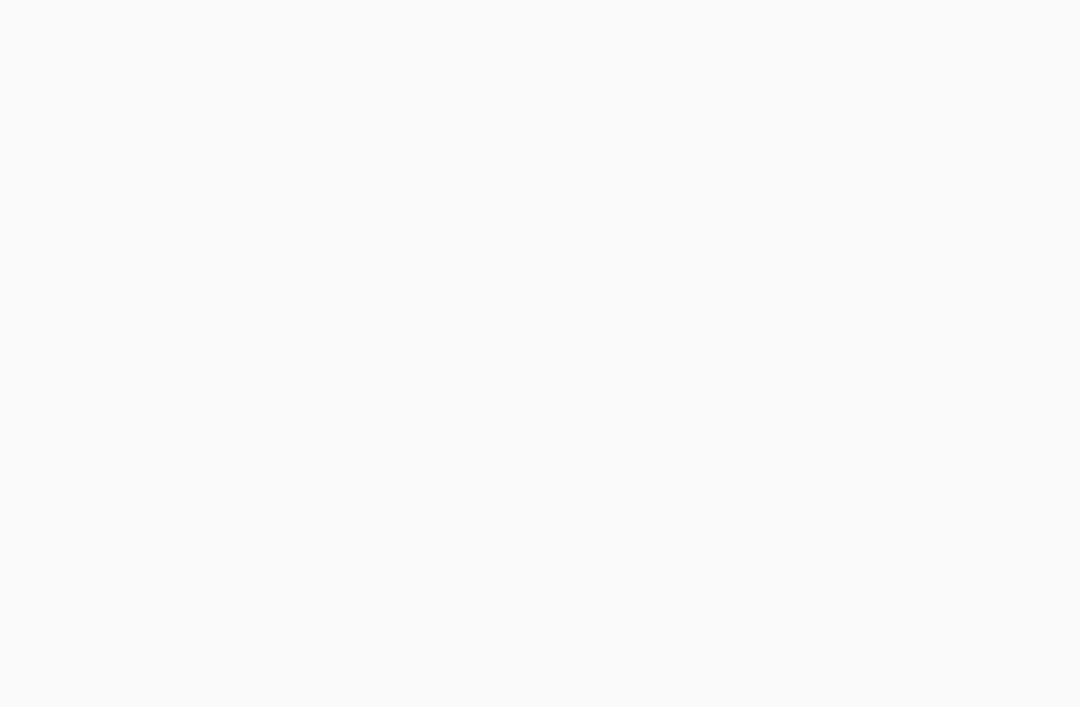 scroll, scrollTop: 64, scrollLeft: 0, axis: vertical 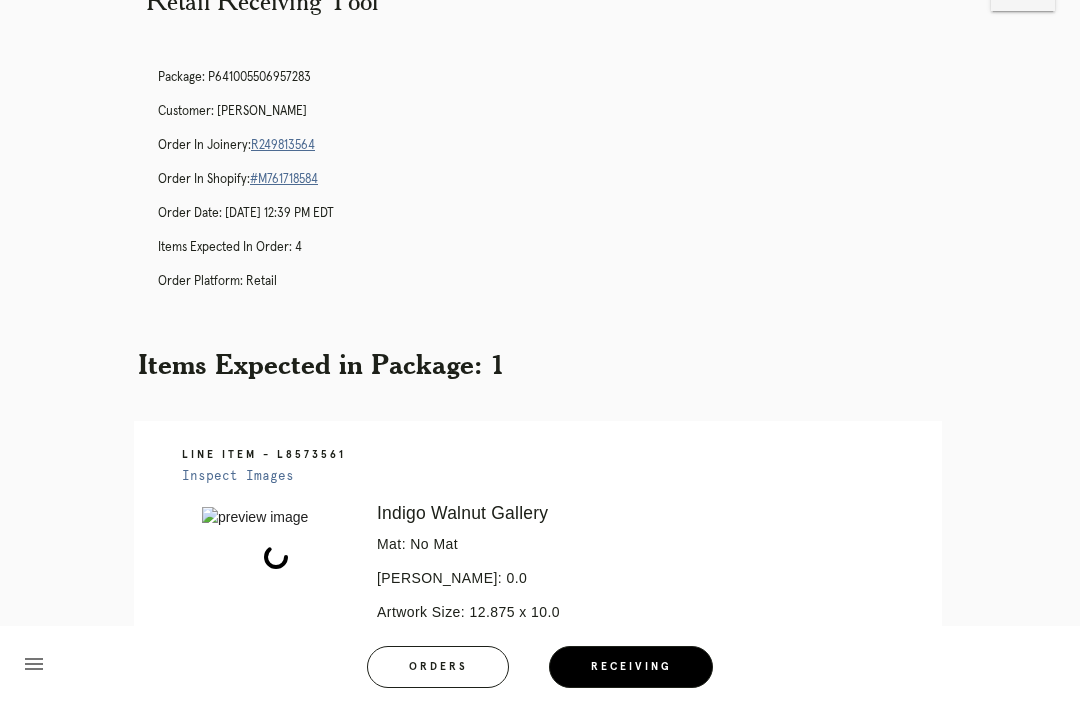 click on "Receiving" at bounding box center (631, 667) 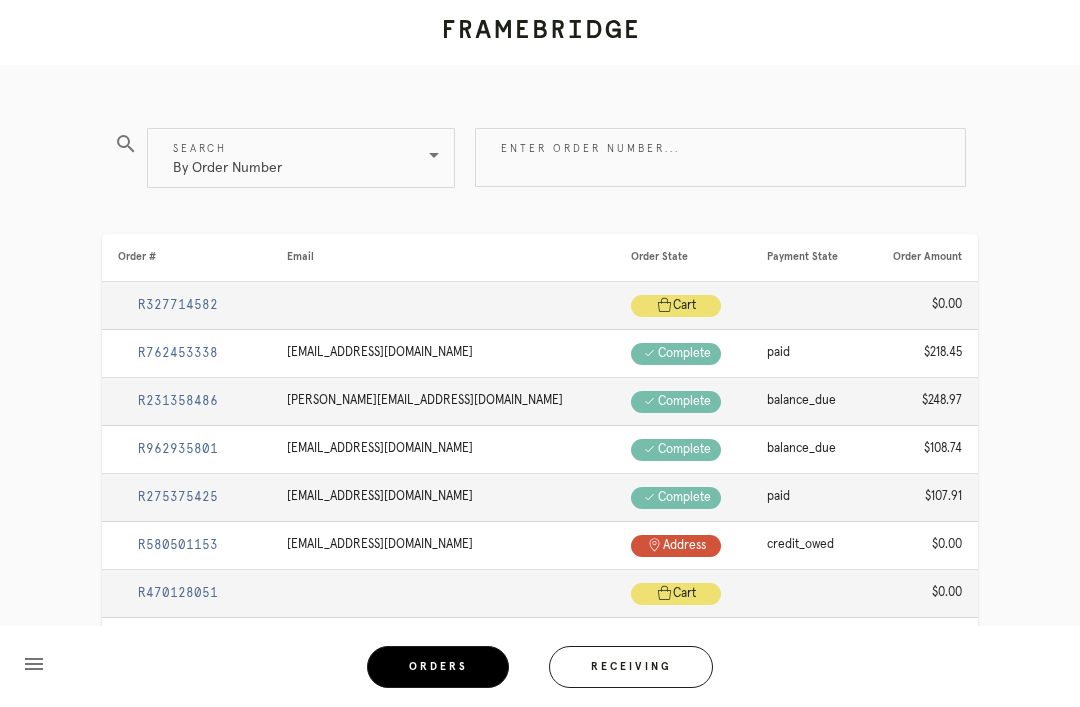 click on "Receiving" at bounding box center (631, 667) 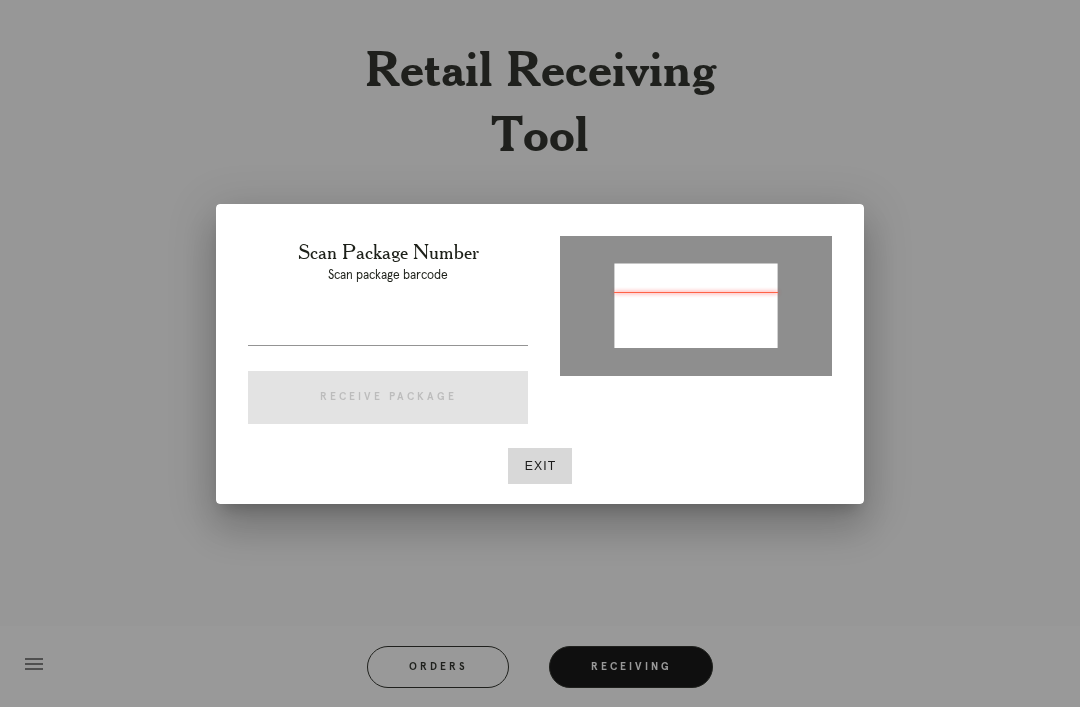 type on "P368284090234273" 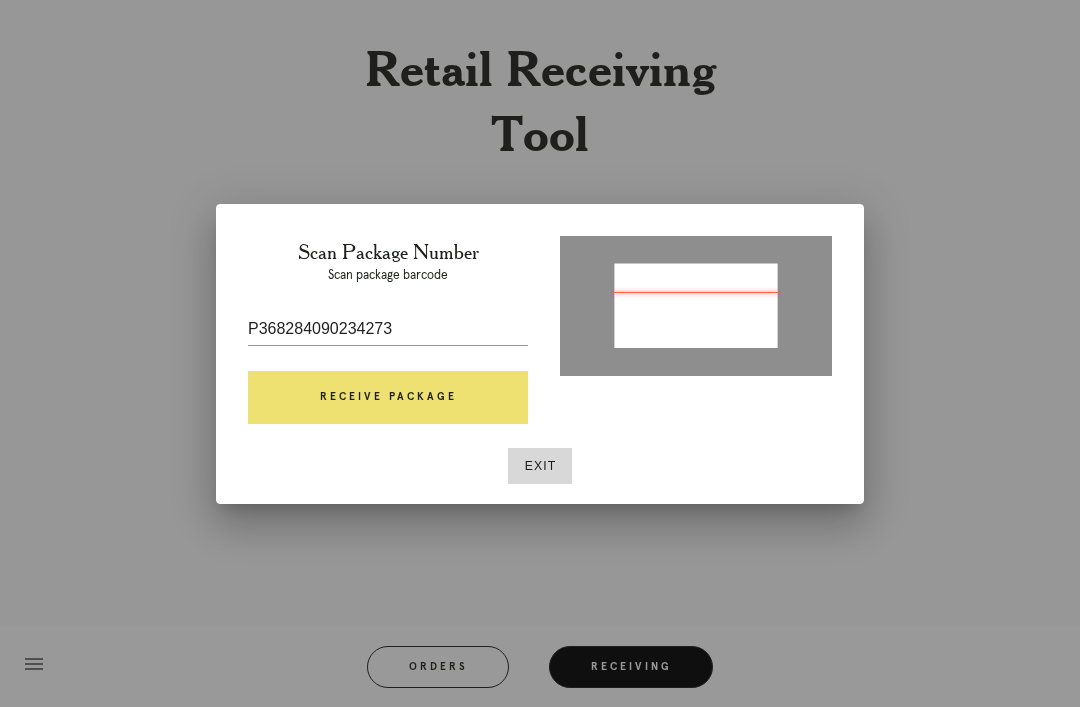 click on "Receive Package" at bounding box center (388, 398) 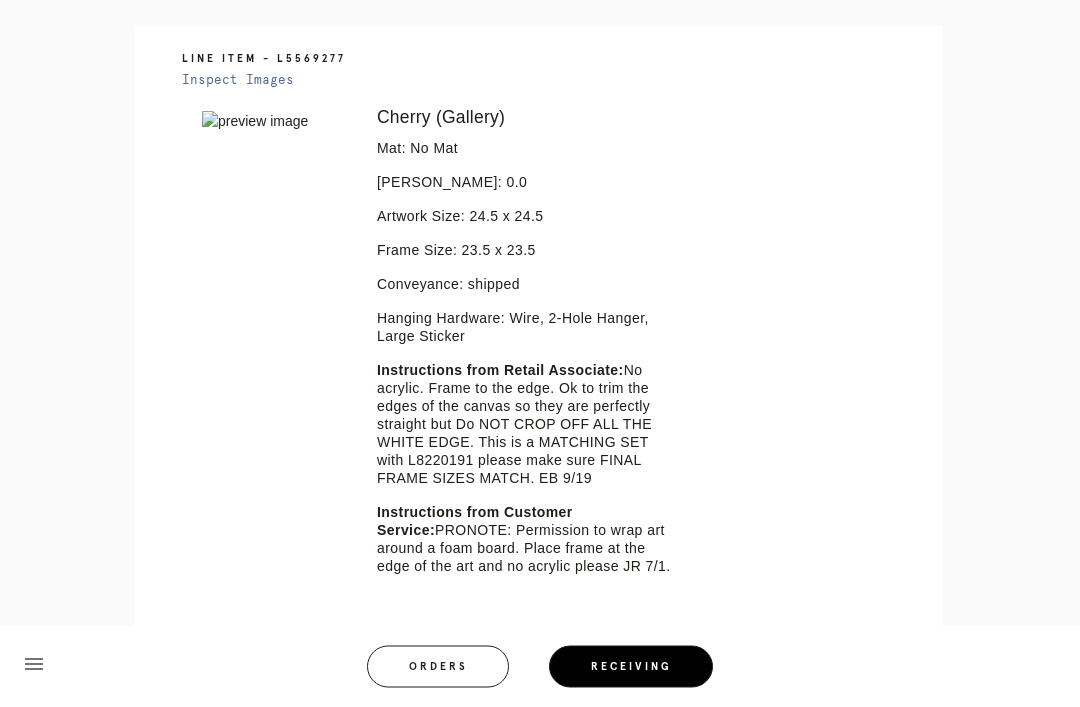 scroll, scrollTop: 460, scrollLeft: 0, axis: vertical 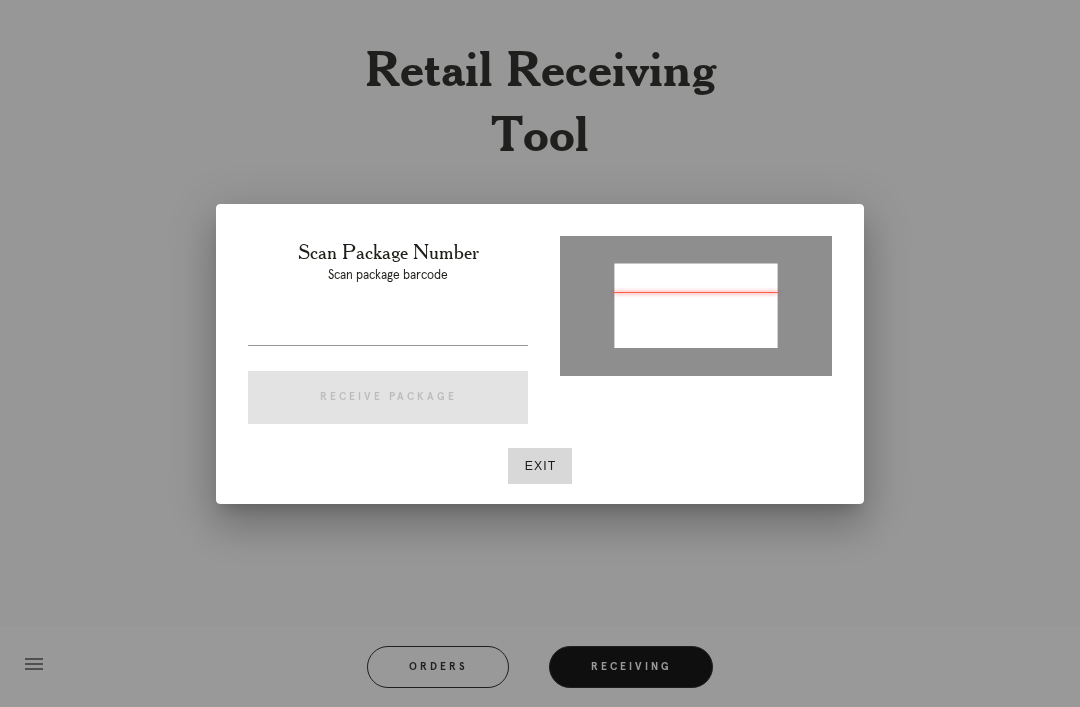 type on "P102634431394765" 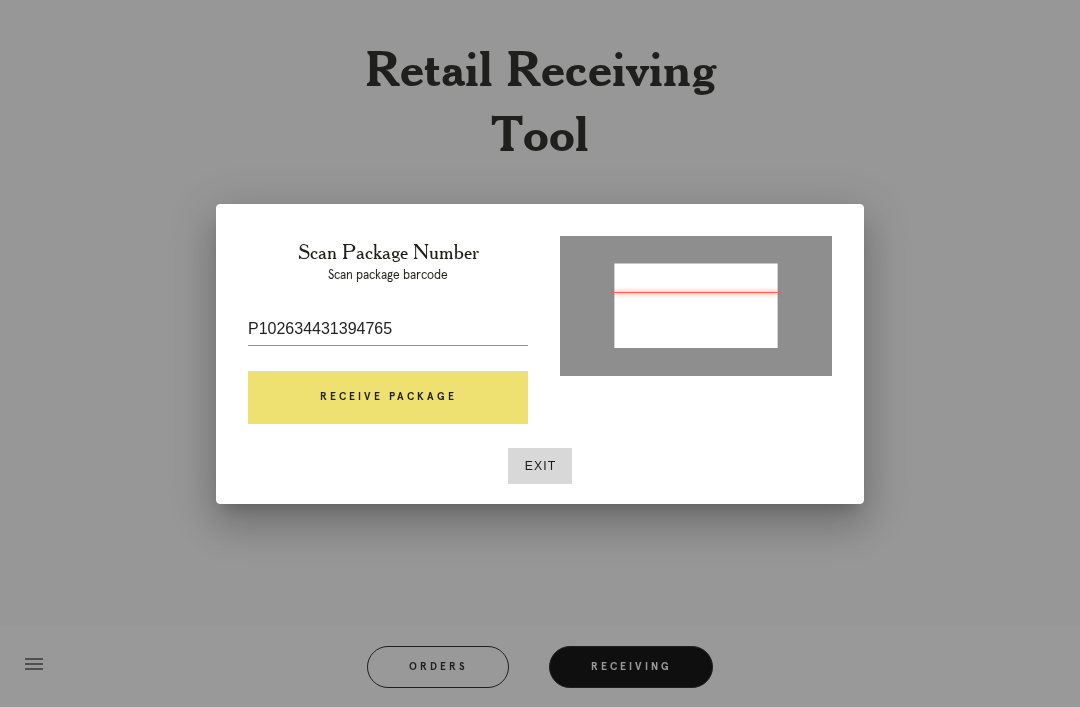 click on "Receive Package" at bounding box center (388, 398) 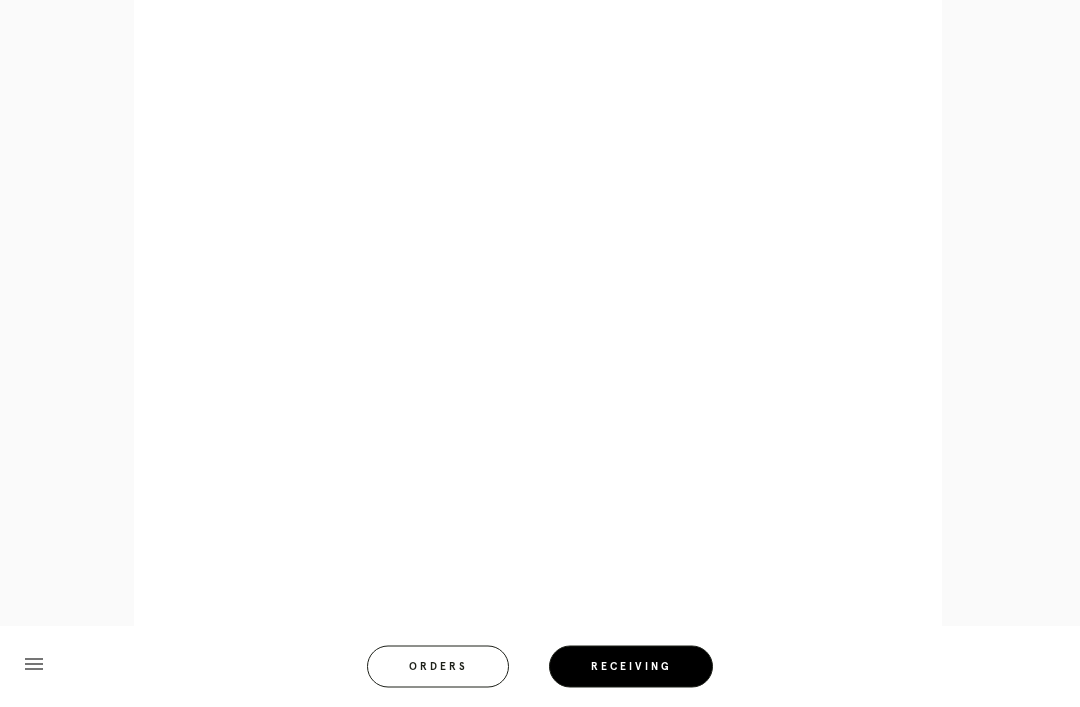 scroll, scrollTop: 928, scrollLeft: 0, axis: vertical 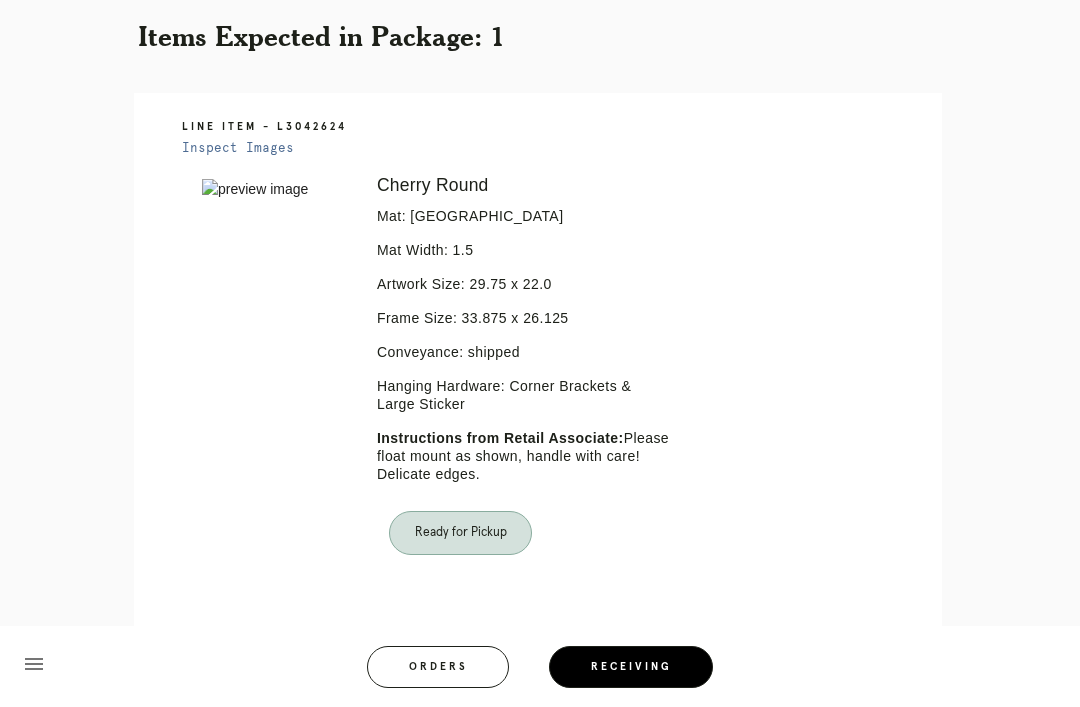 click on "Orders" at bounding box center [438, 667] 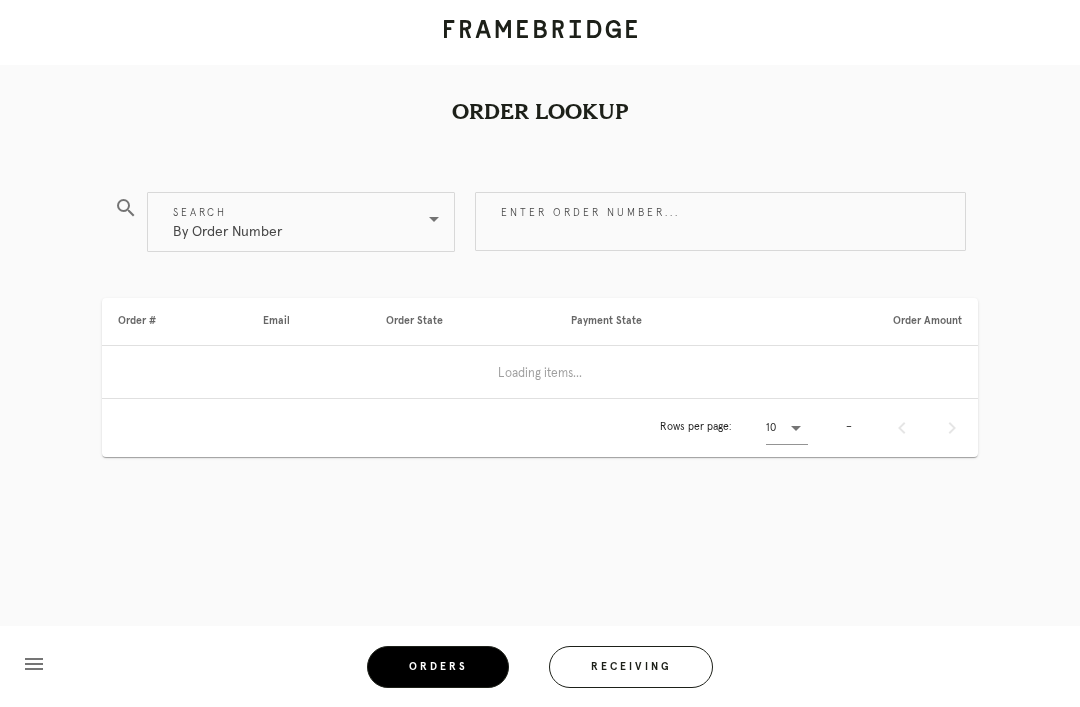 scroll, scrollTop: 0, scrollLeft: 0, axis: both 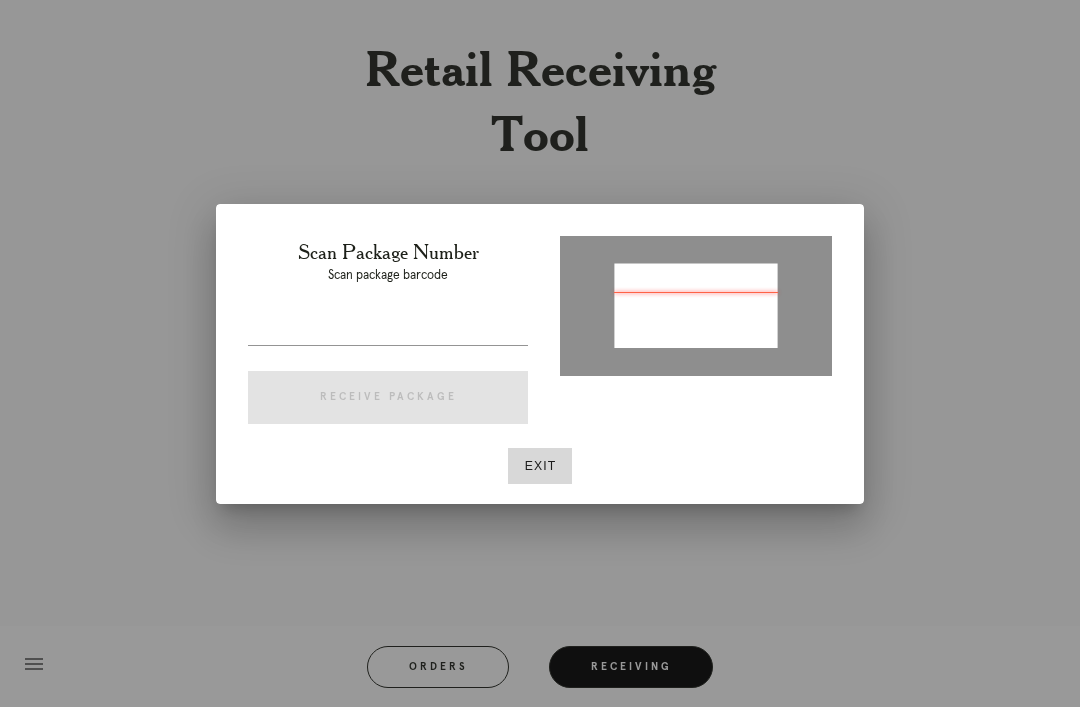 type on "P200858401015300" 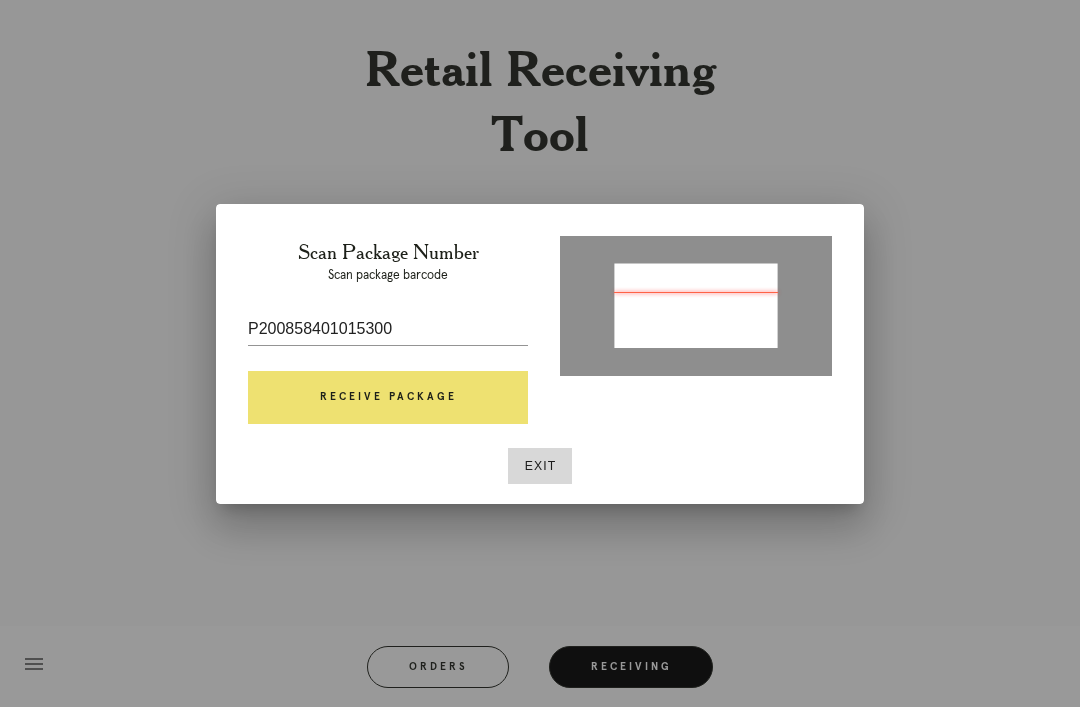 click on "Receive Package" at bounding box center [388, 398] 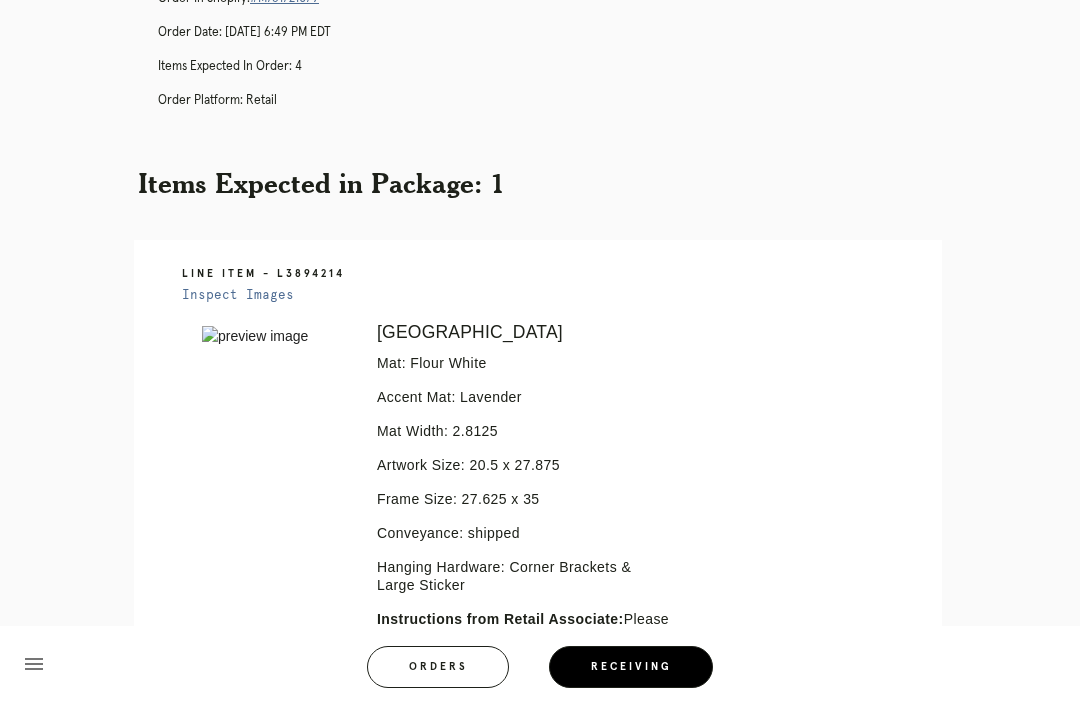 scroll, scrollTop: 0, scrollLeft: 0, axis: both 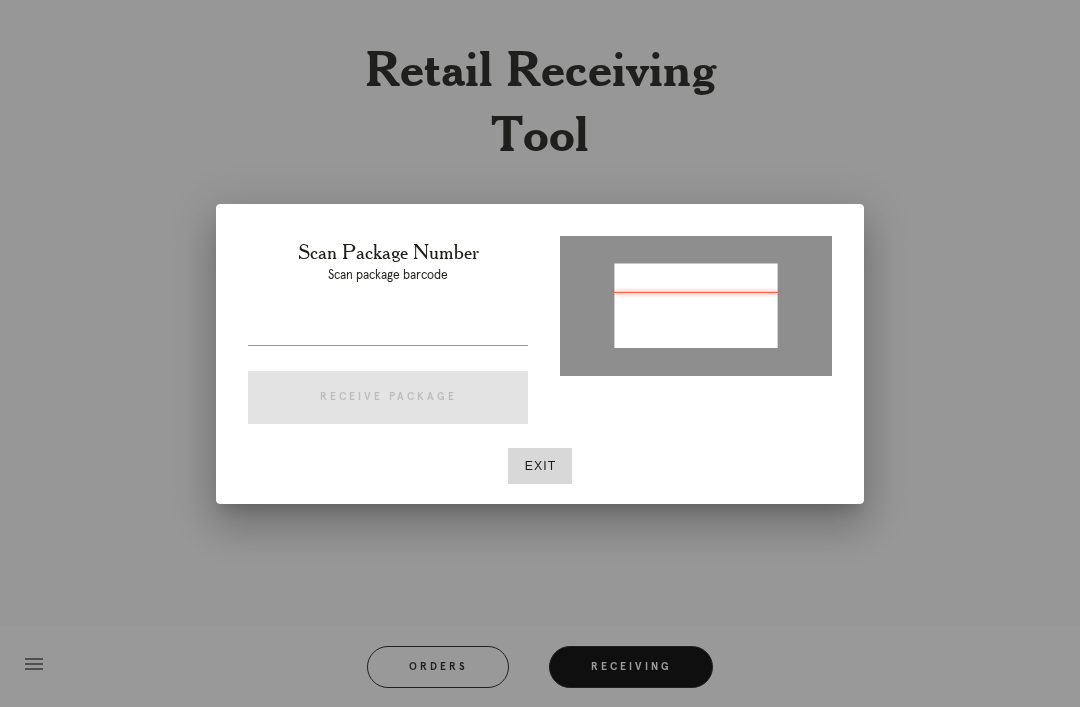 type on "P2008584/z015300" 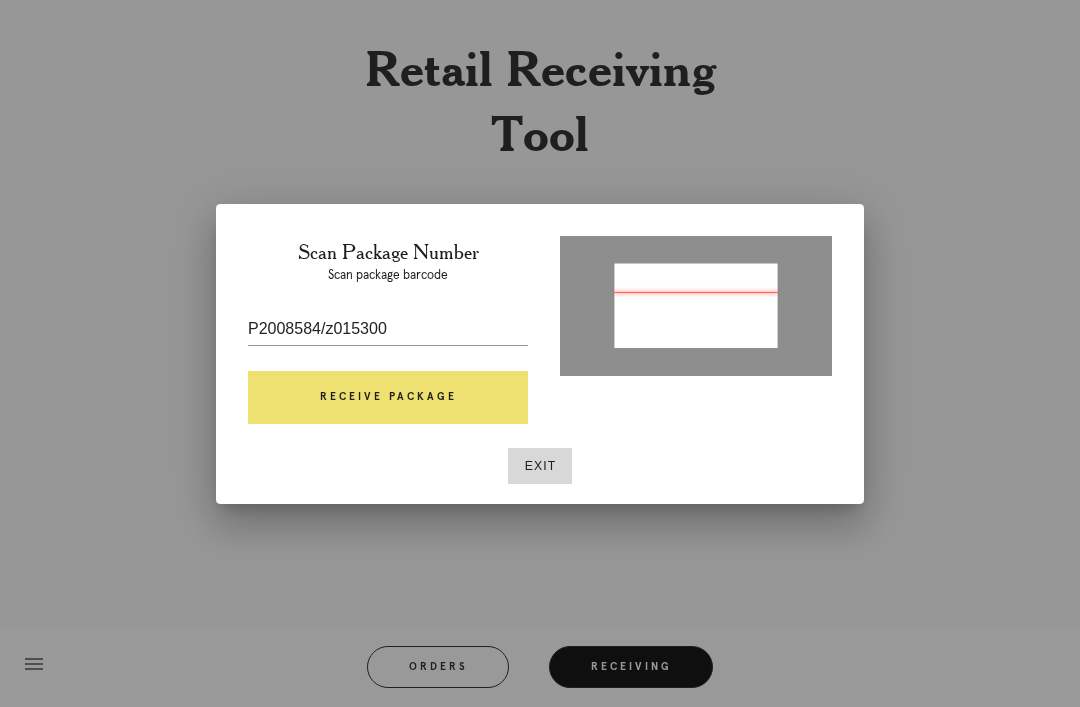 click on "Receive Package" at bounding box center [388, 398] 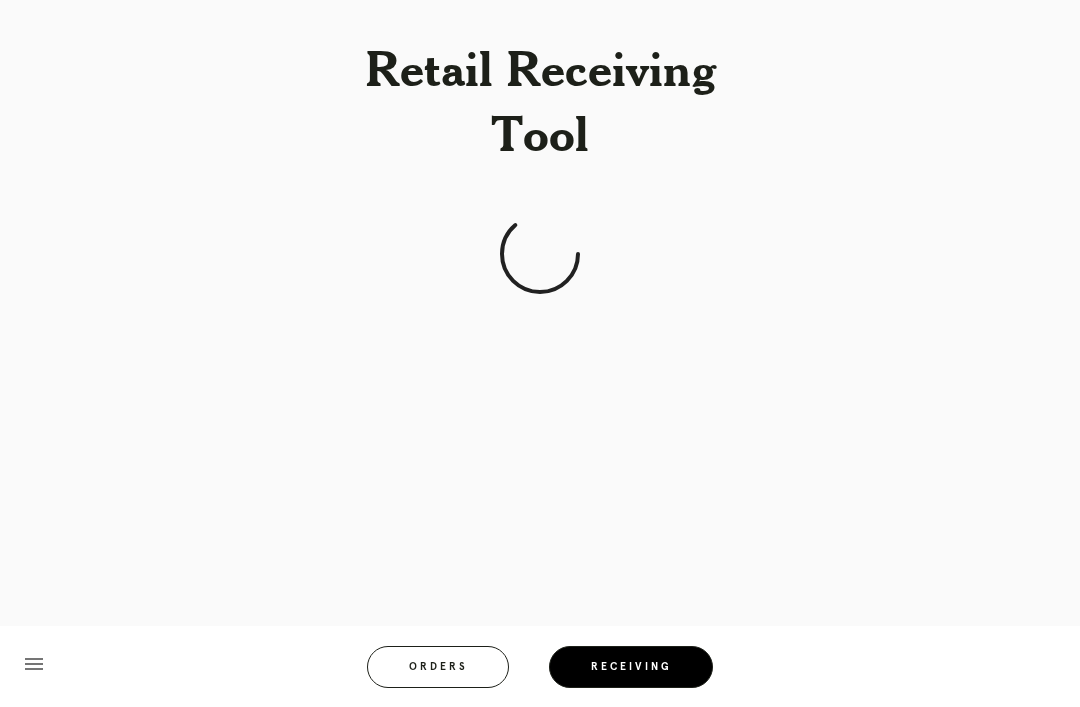 click on "Orders" at bounding box center [438, 667] 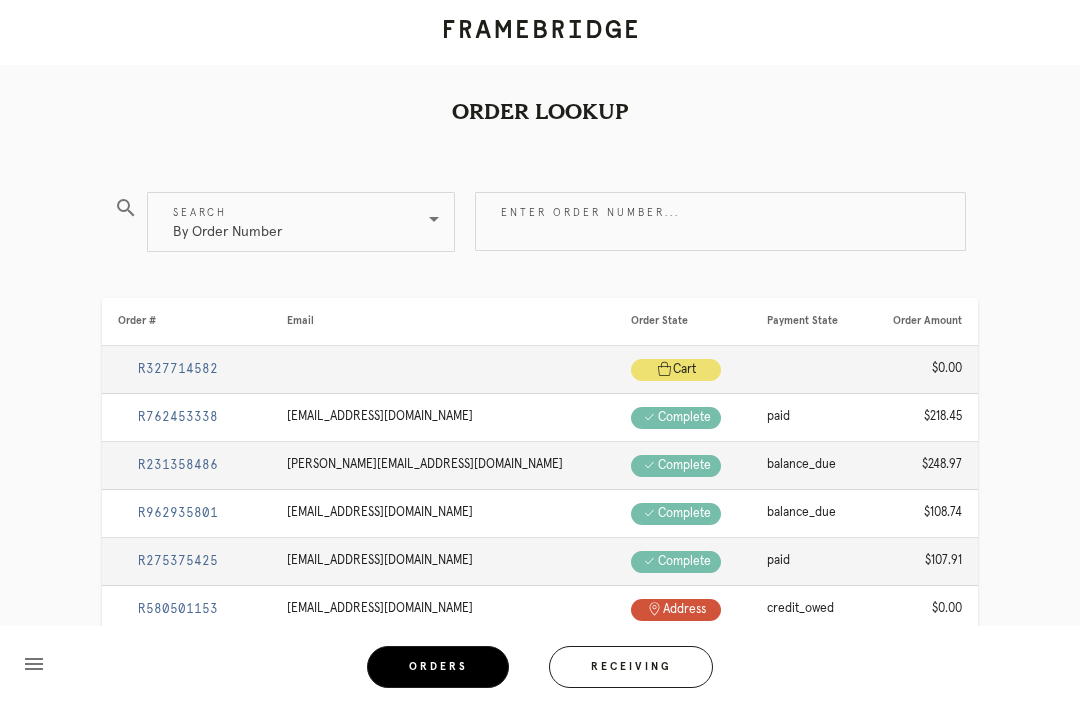 click on "Receiving" at bounding box center (631, 667) 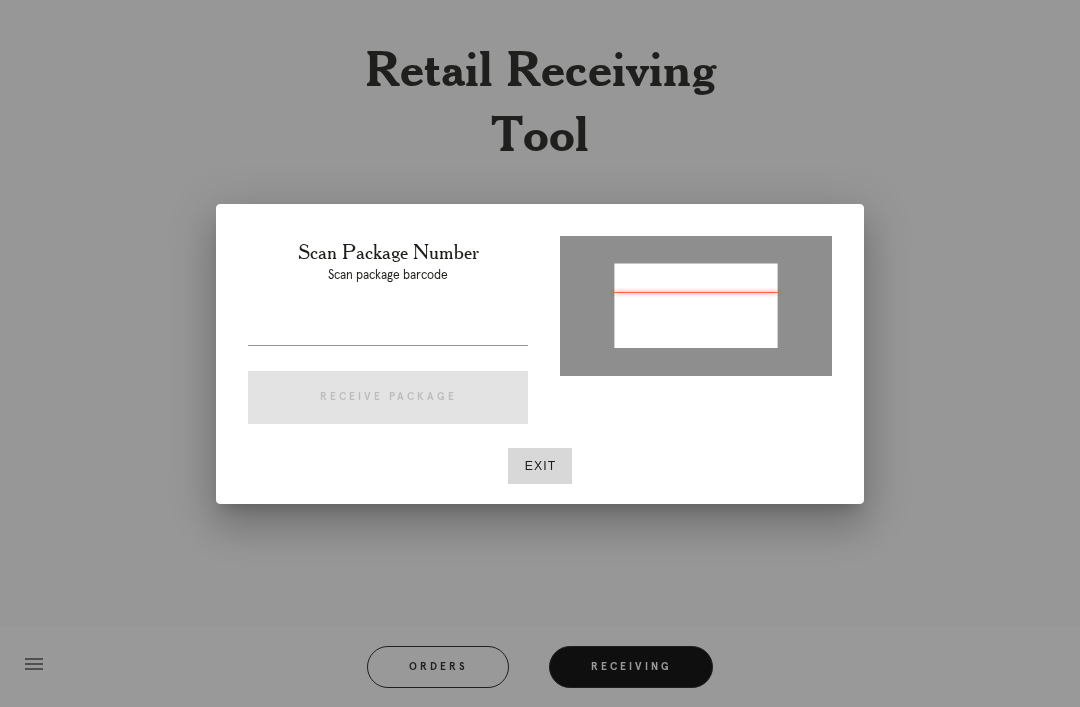 type on "P200858401015300" 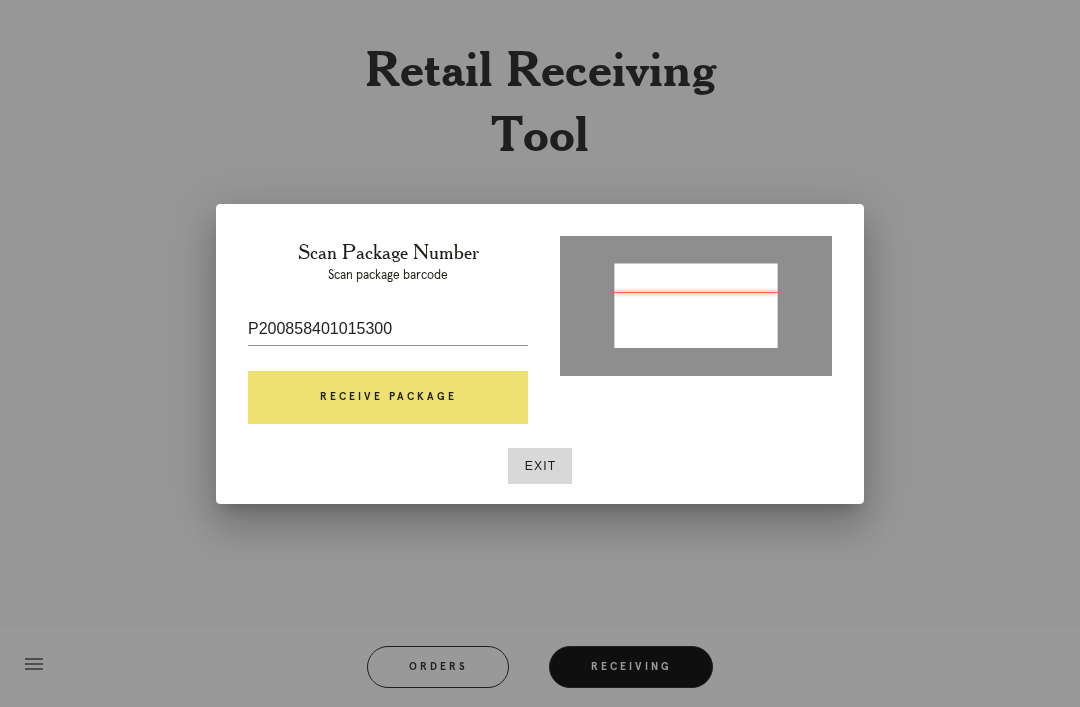 click on "Receive Package" at bounding box center (388, 398) 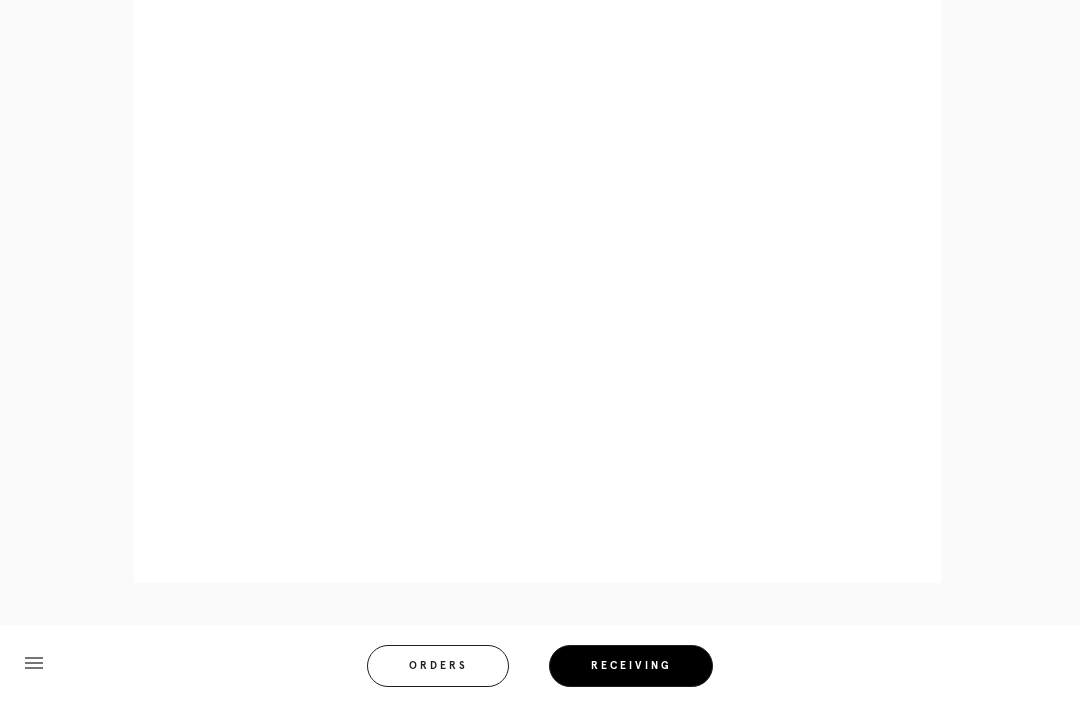 scroll, scrollTop: 1062, scrollLeft: 0, axis: vertical 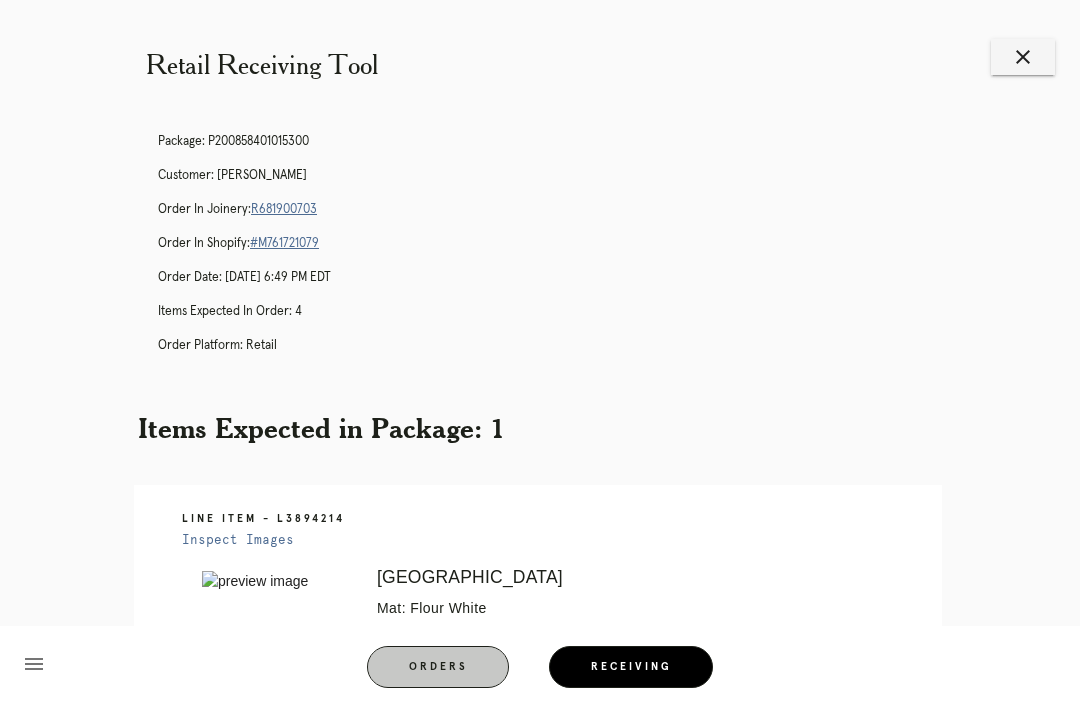click on "Orders" at bounding box center [438, 667] 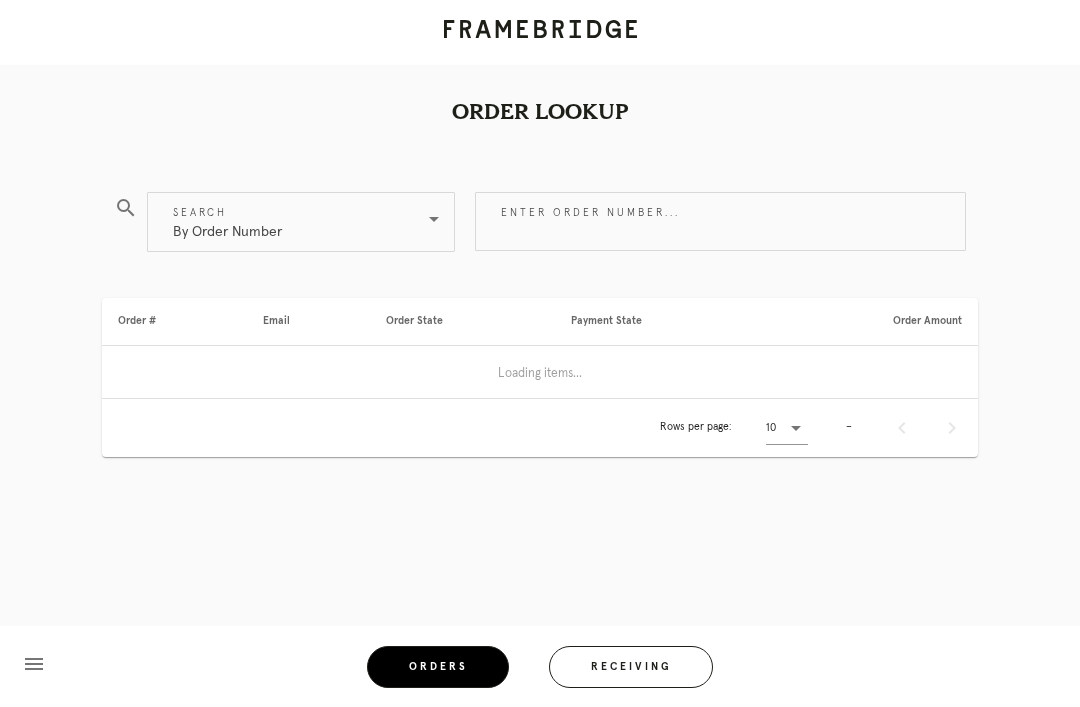 click on "Receiving" at bounding box center (631, 667) 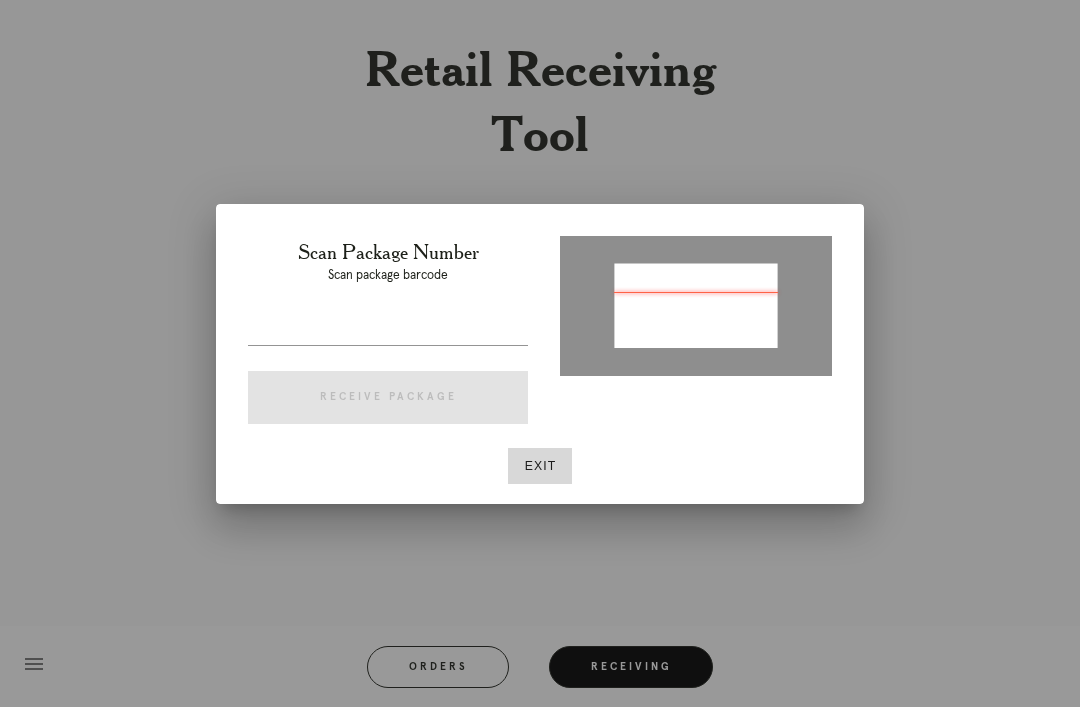 click at bounding box center [696, 304] 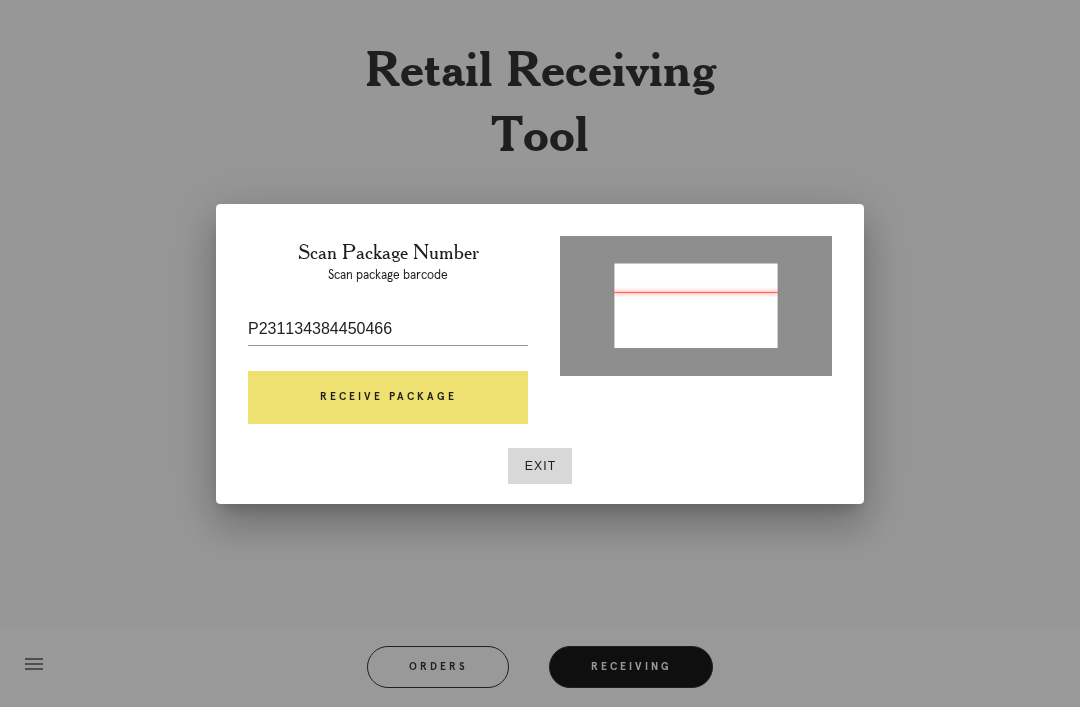 click on "Receive Package" at bounding box center [388, 398] 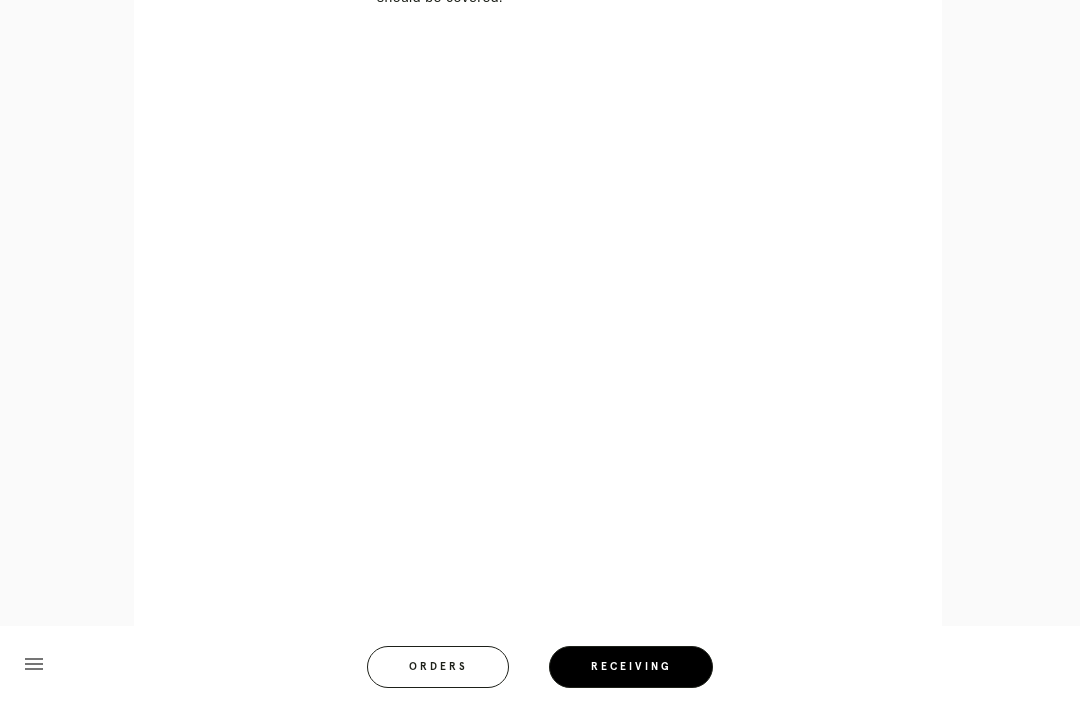 scroll, scrollTop: 1117, scrollLeft: 0, axis: vertical 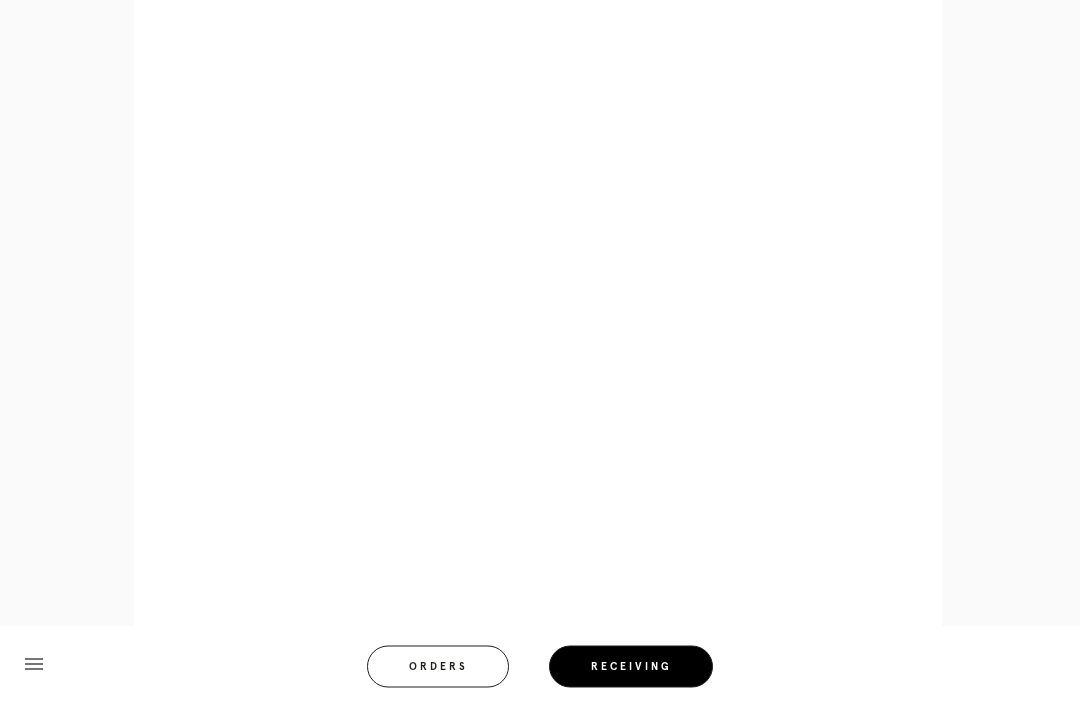 click on "menu
Orders
Receiving" at bounding box center (540, 666) 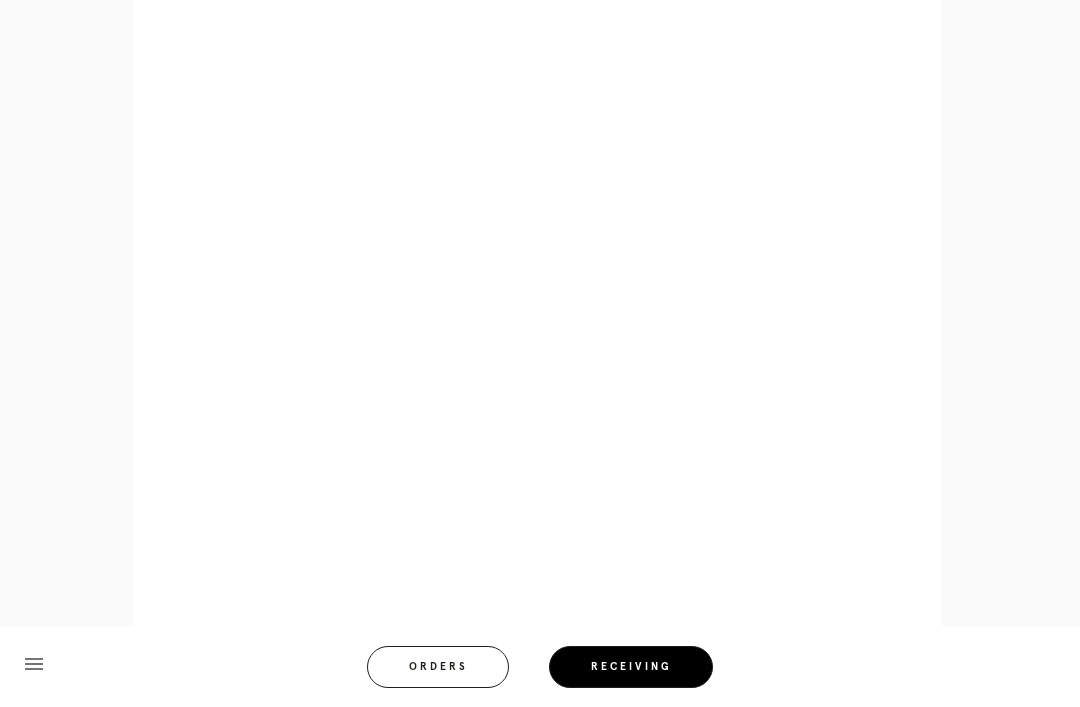 scroll, scrollTop: 998, scrollLeft: 0, axis: vertical 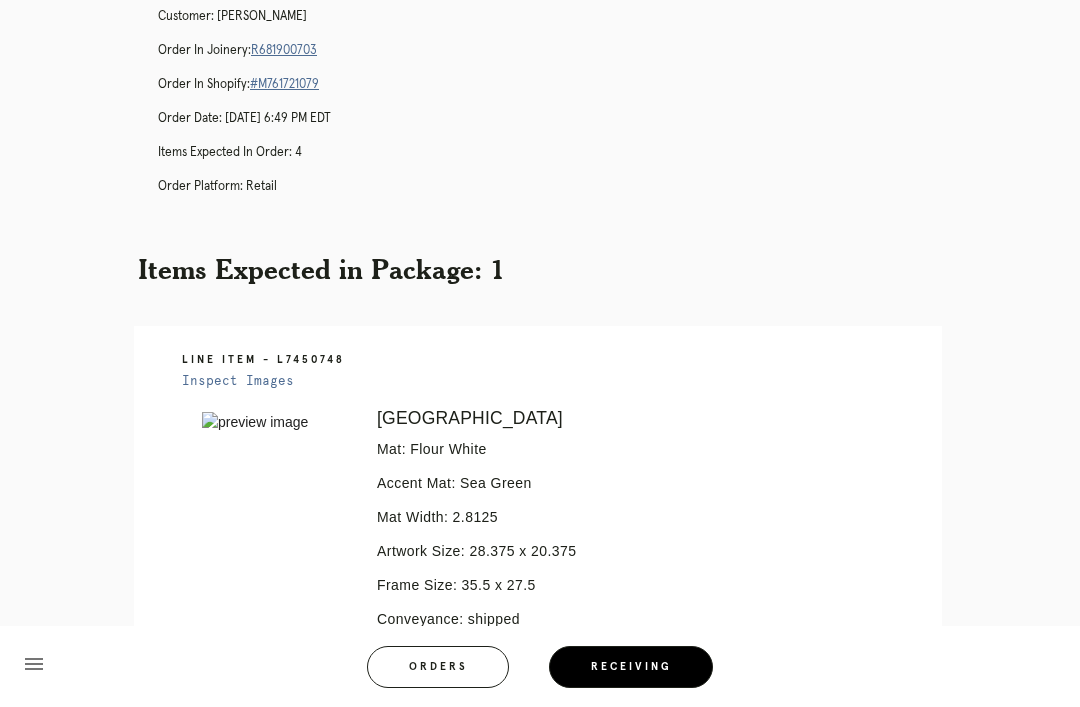 click on "R681900703" at bounding box center (284, 50) 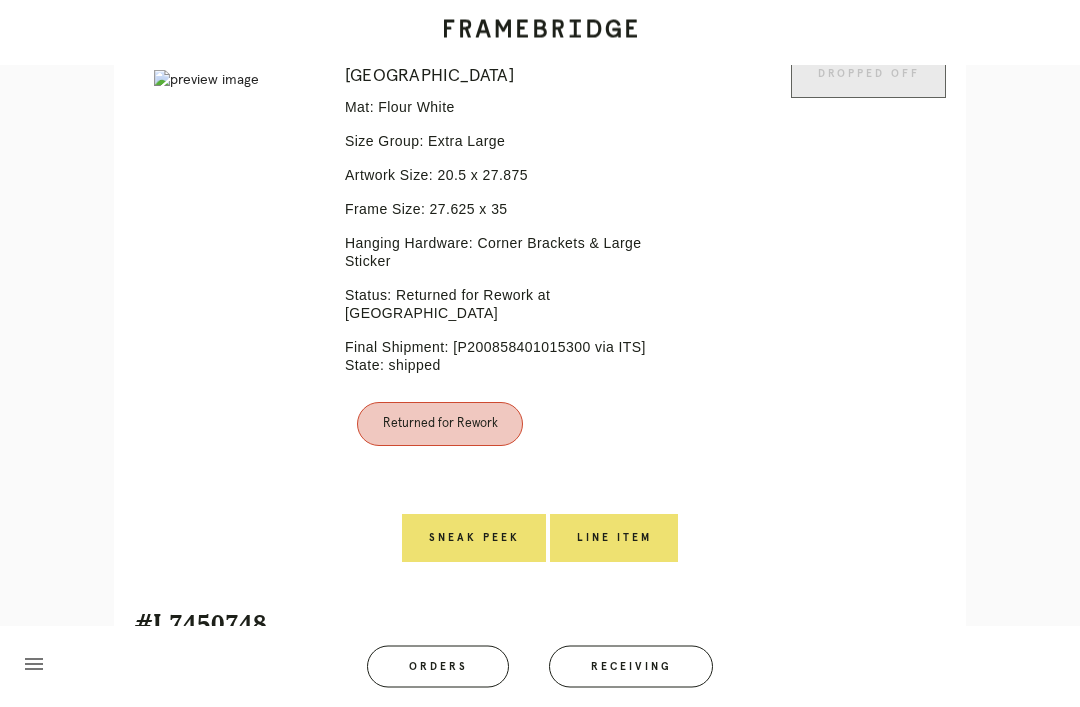 scroll, scrollTop: 1650, scrollLeft: 0, axis: vertical 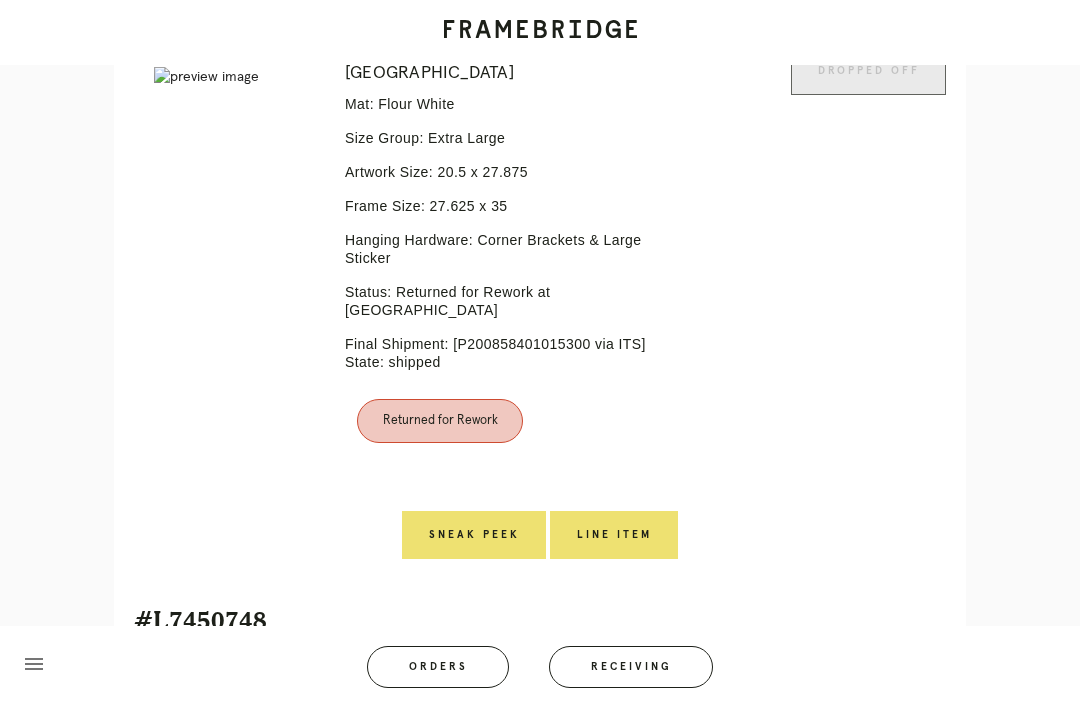 click on "Line Item" at bounding box center [614, 535] 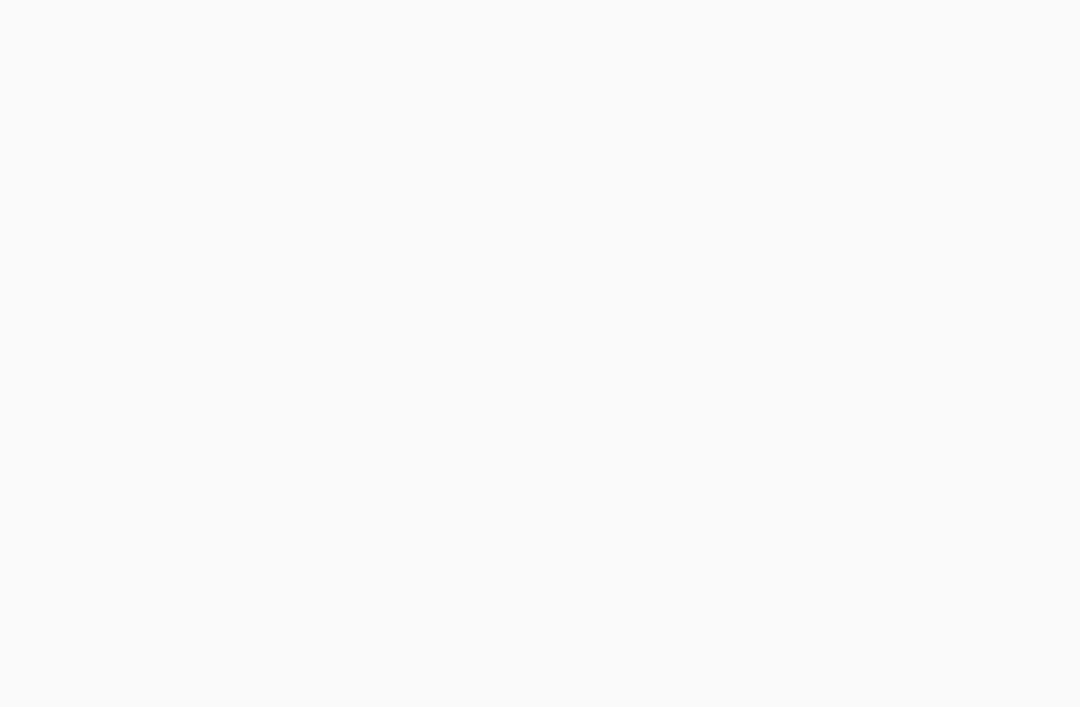 scroll, scrollTop: 0, scrollLeft: 0, axis: both 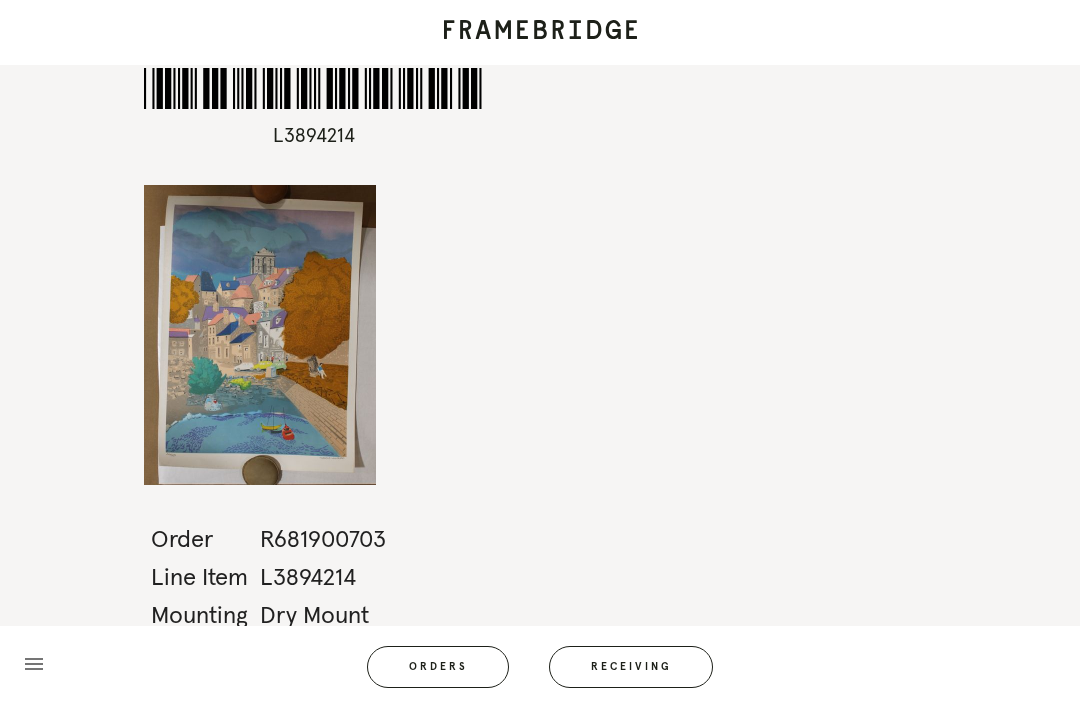 click on "*L3894214*
L3894214
Order   R681900703   Line Item   L3894214   Mounting   Dry Mount   Size       menu
Orders
Receiving
Logged in as:   [PERSON_NAME][EMAIL_ADDRESS][PERSON_NAME][DOMAIN_NAME]   Boston Seaport
Logout" at bounding box center (540, 353) 